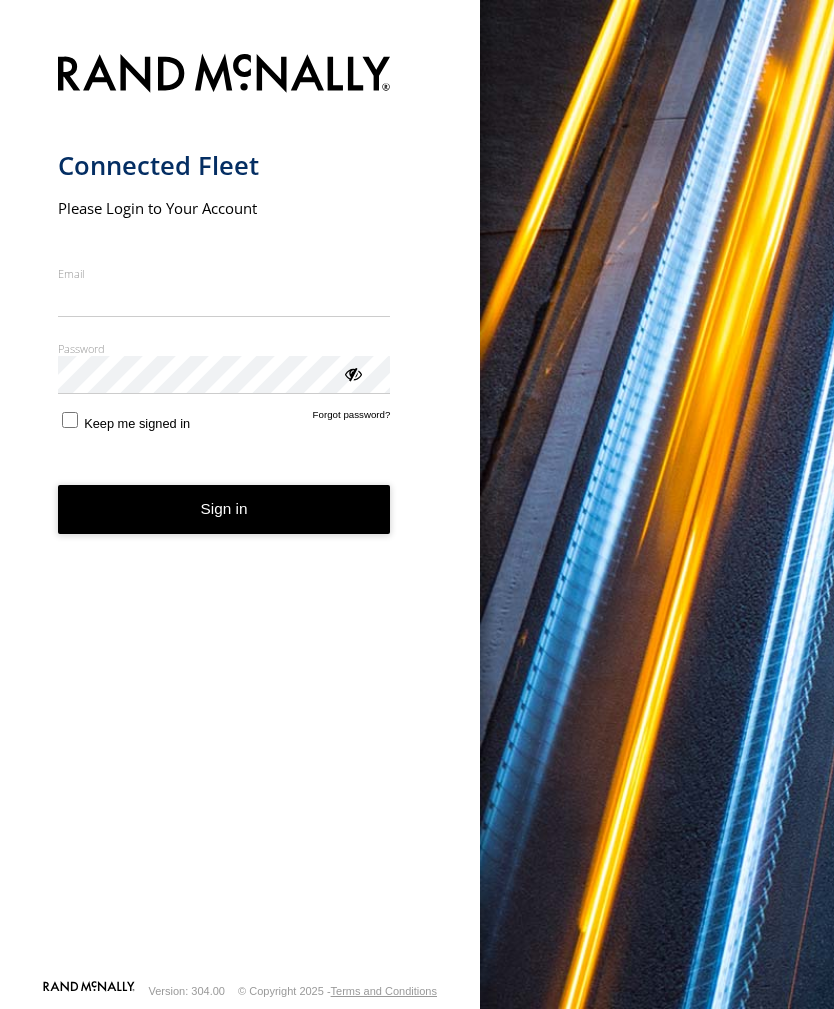 scroll, scrollTop: 0, scrollLeft: 0, axis: both 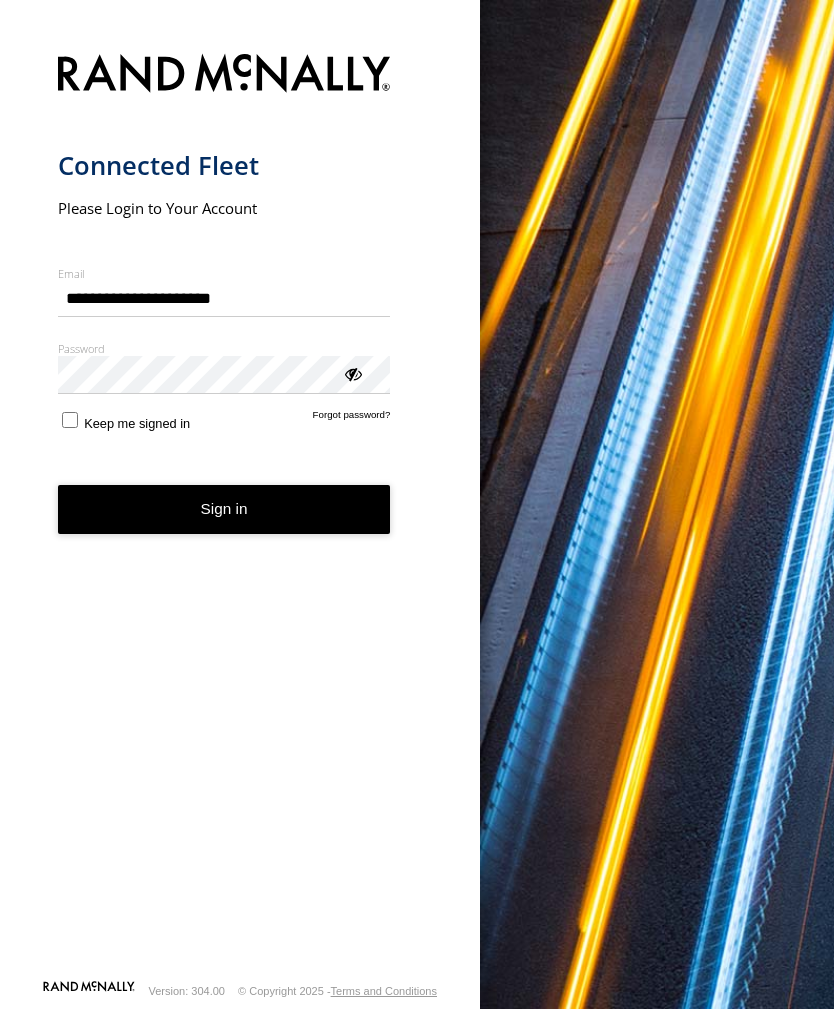 click on "Sign in" at bounding box center (224, 509) 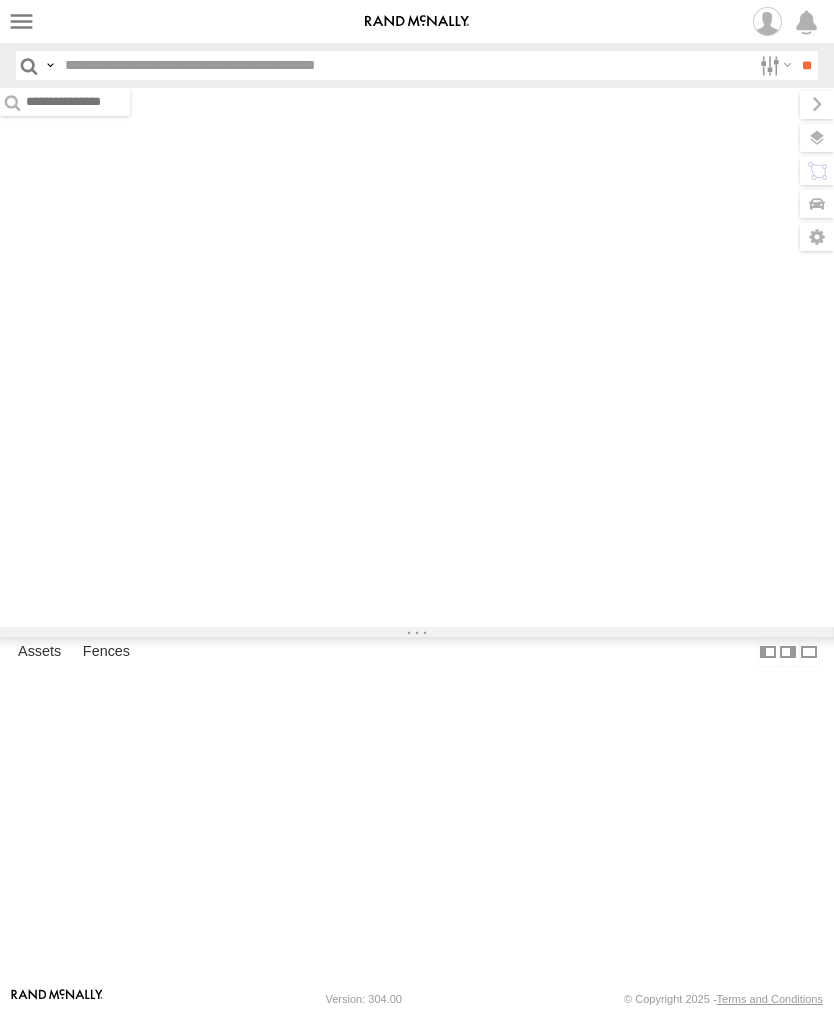 scroll, scrollTop: 0, scrollLeft: 0, axis: both 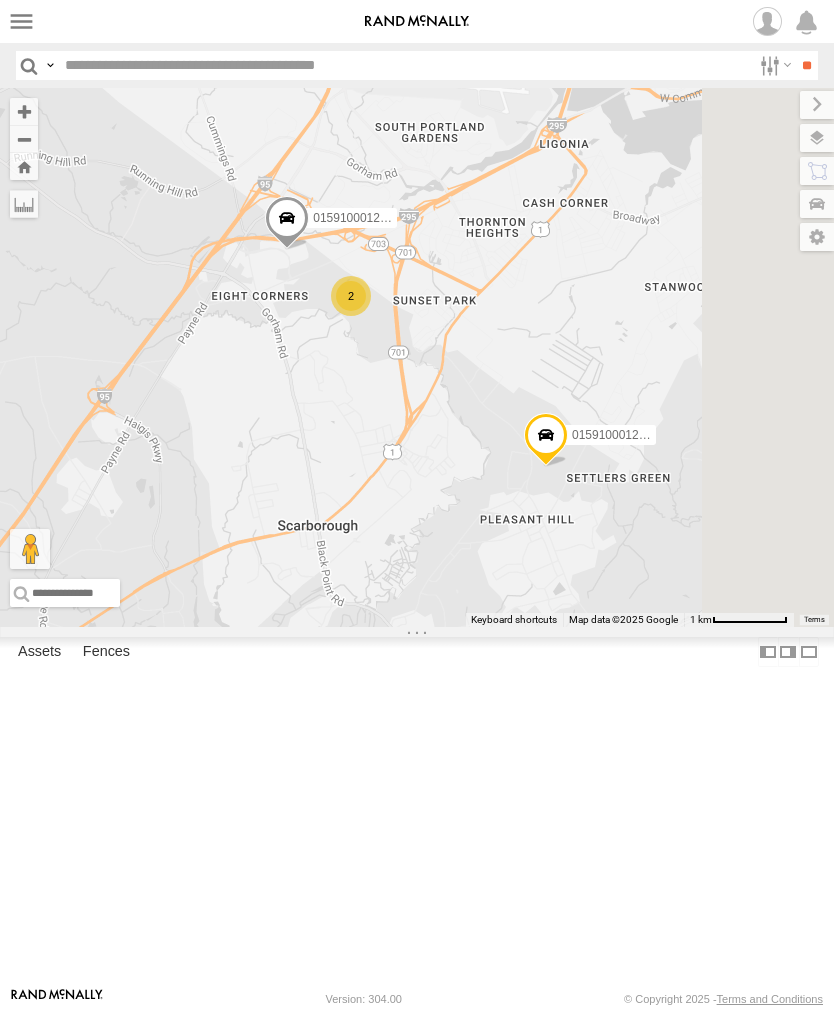 click at bounding box center [21, 21] 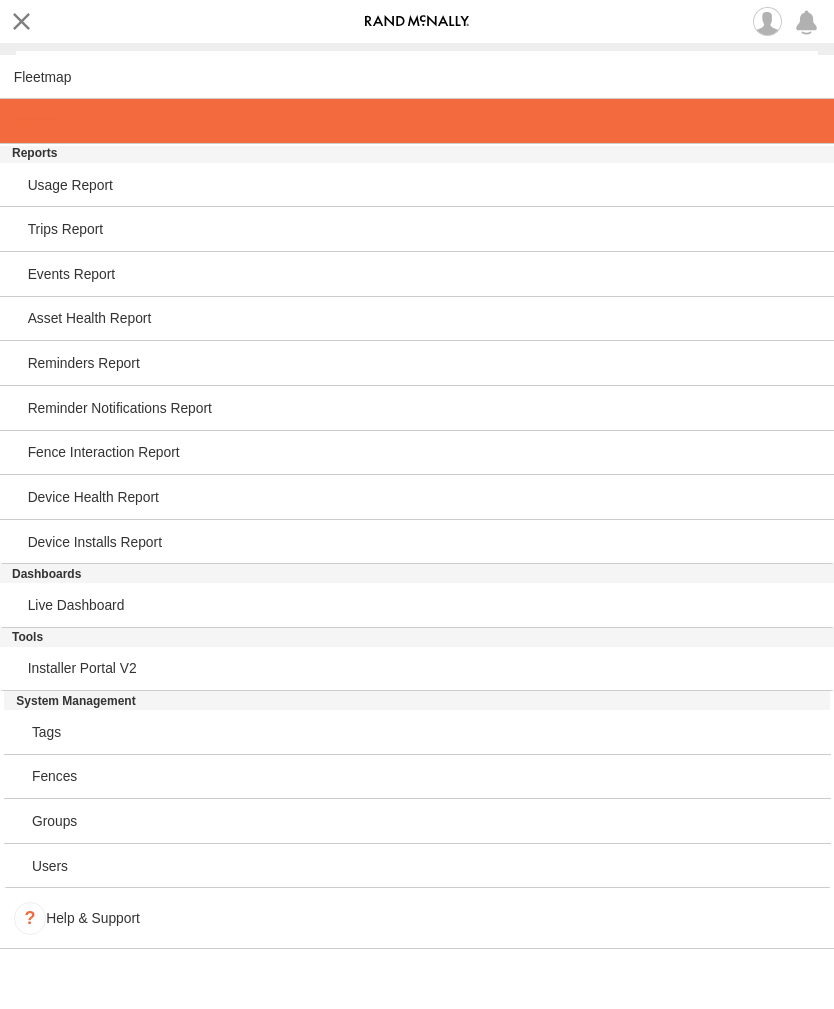 click at bounding box center [34, 121] 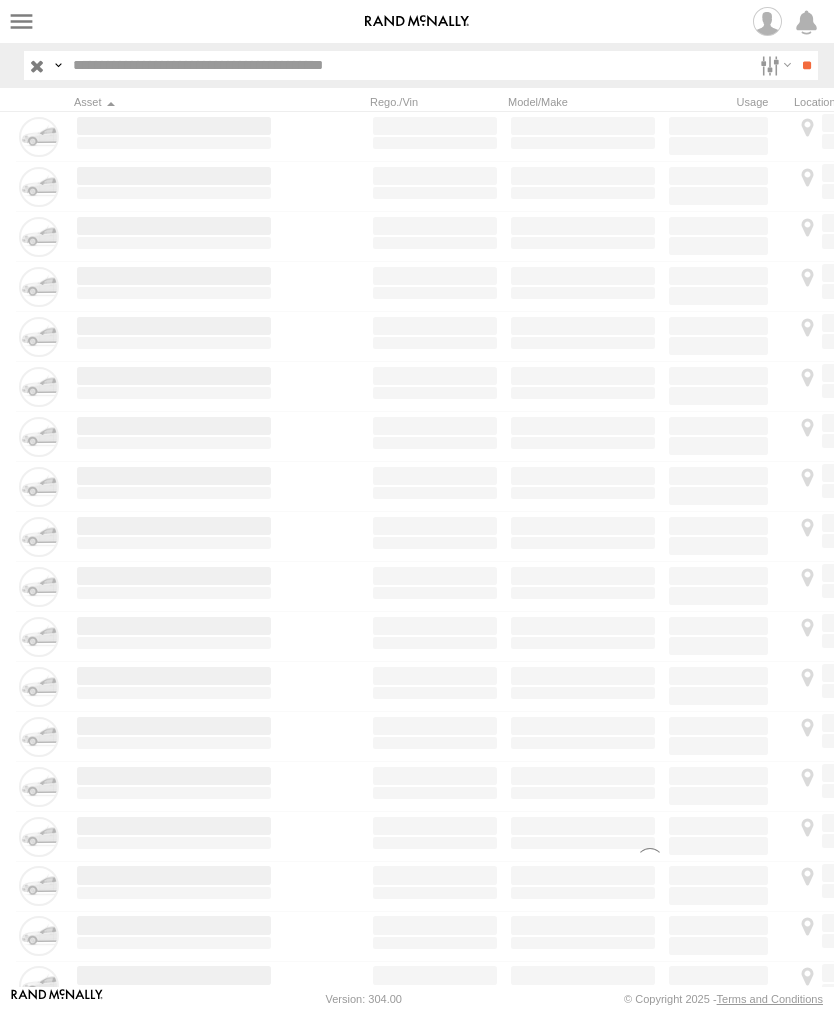 scroll, scrollTop: 0, scrollLeft: 0, axis: both 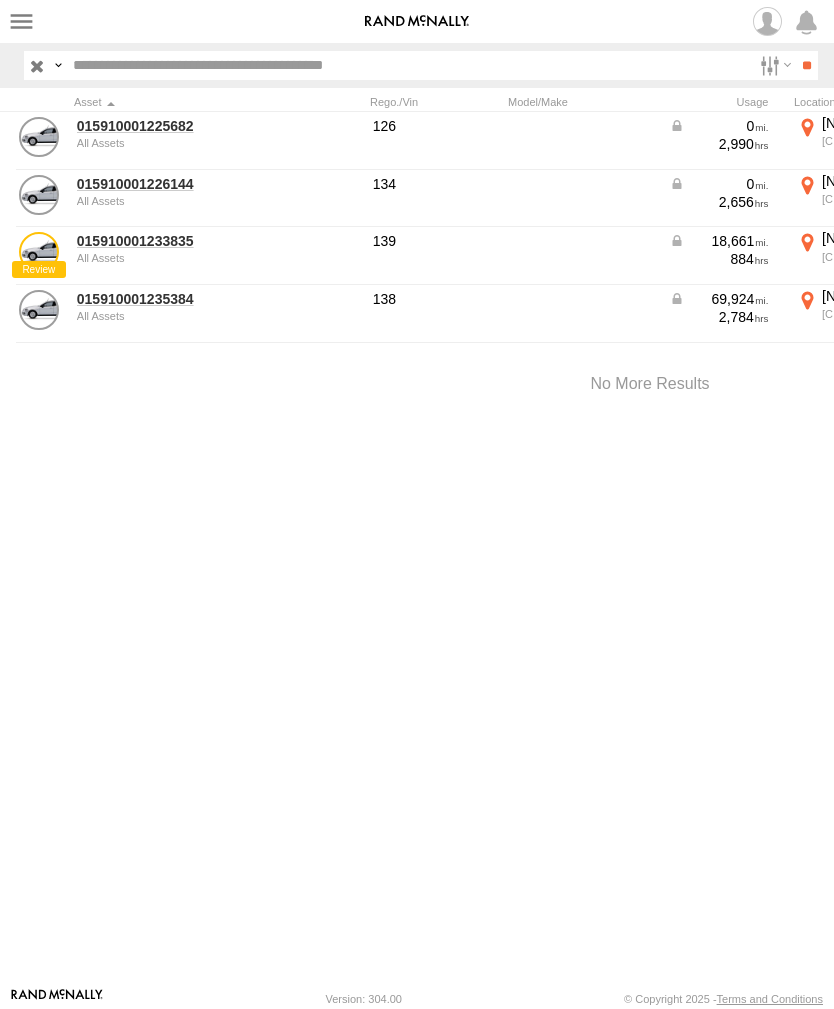 click on "015910001225682" at bounding box center [174, 126] 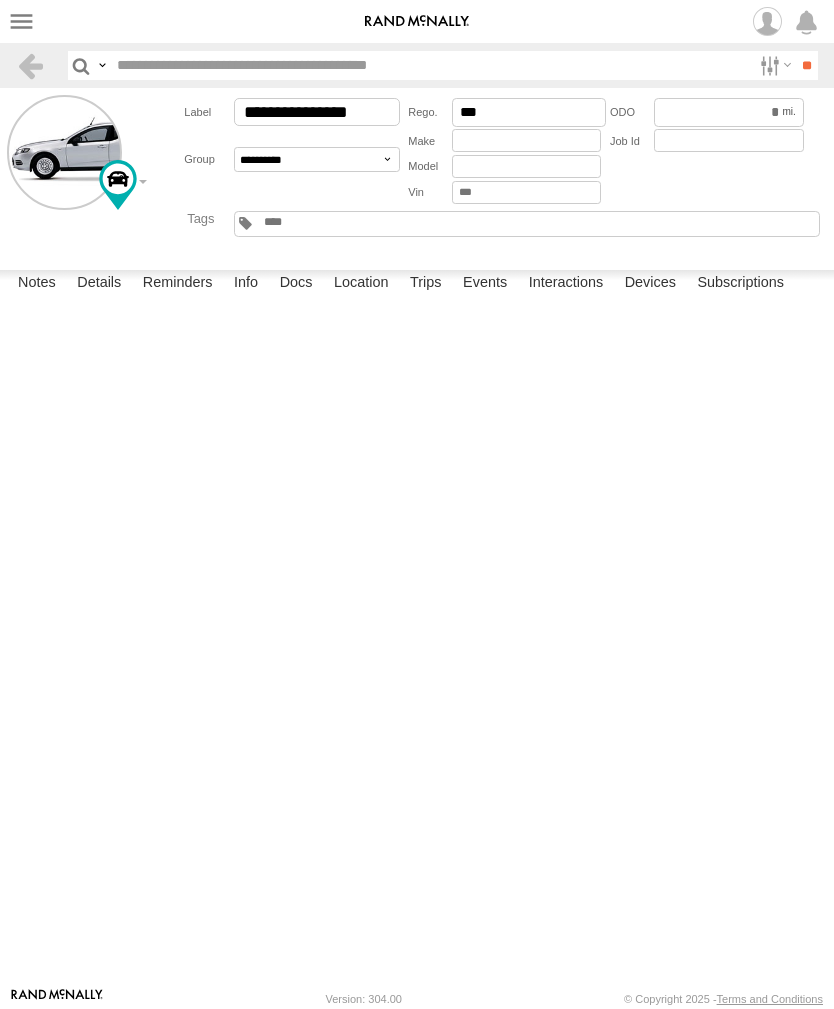 scroll, scrollTop: 0, scrollLeft: 0, axis: both 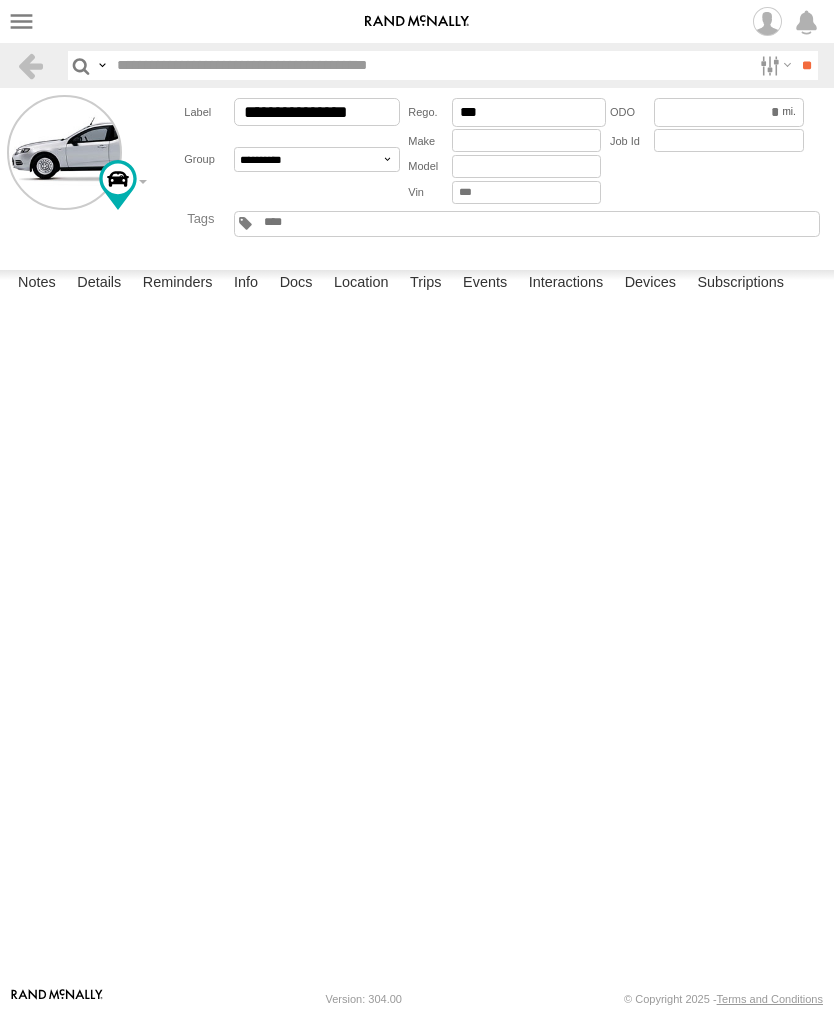 click on "Events" at bounding box center (485, 284) 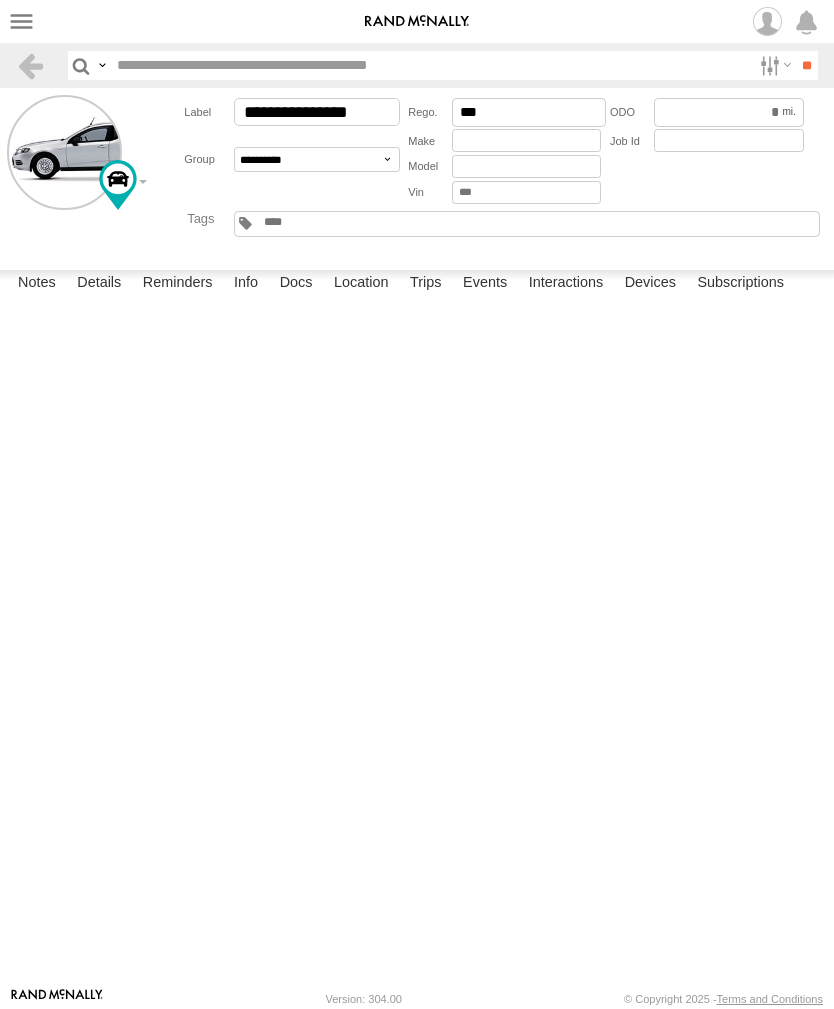 scroll, scrollTop: 0, scrollLeft: 11, axis: horizontal 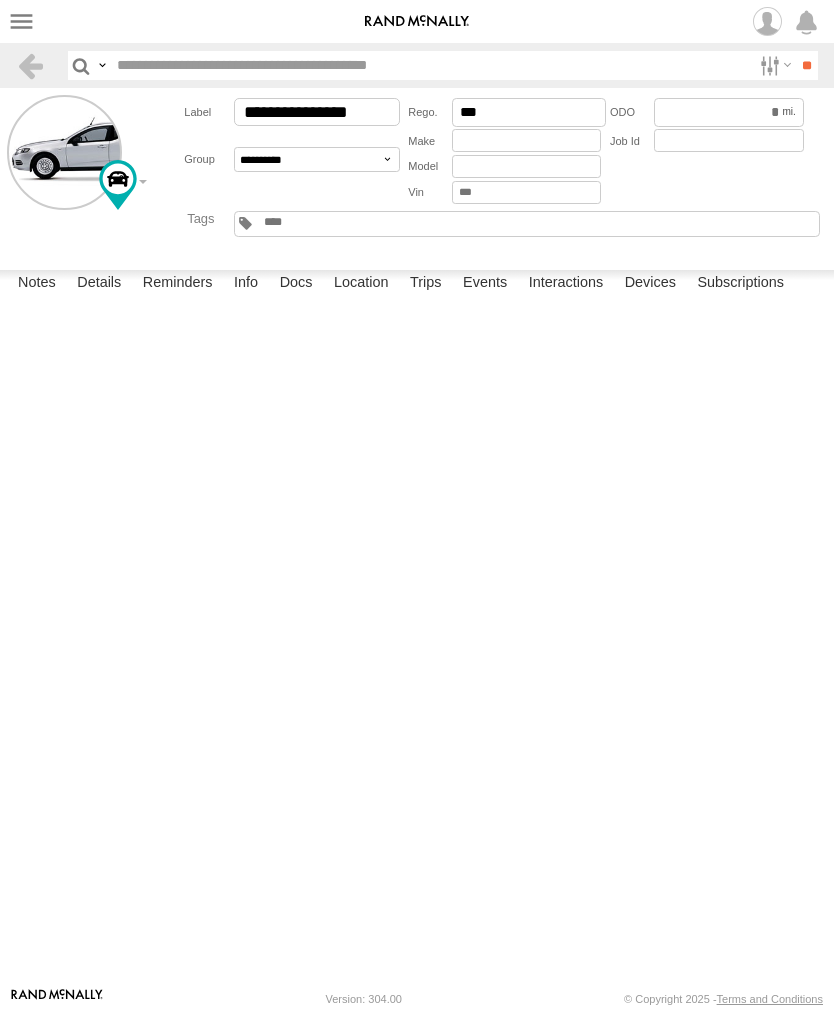 click at bounding box center (21, 21) 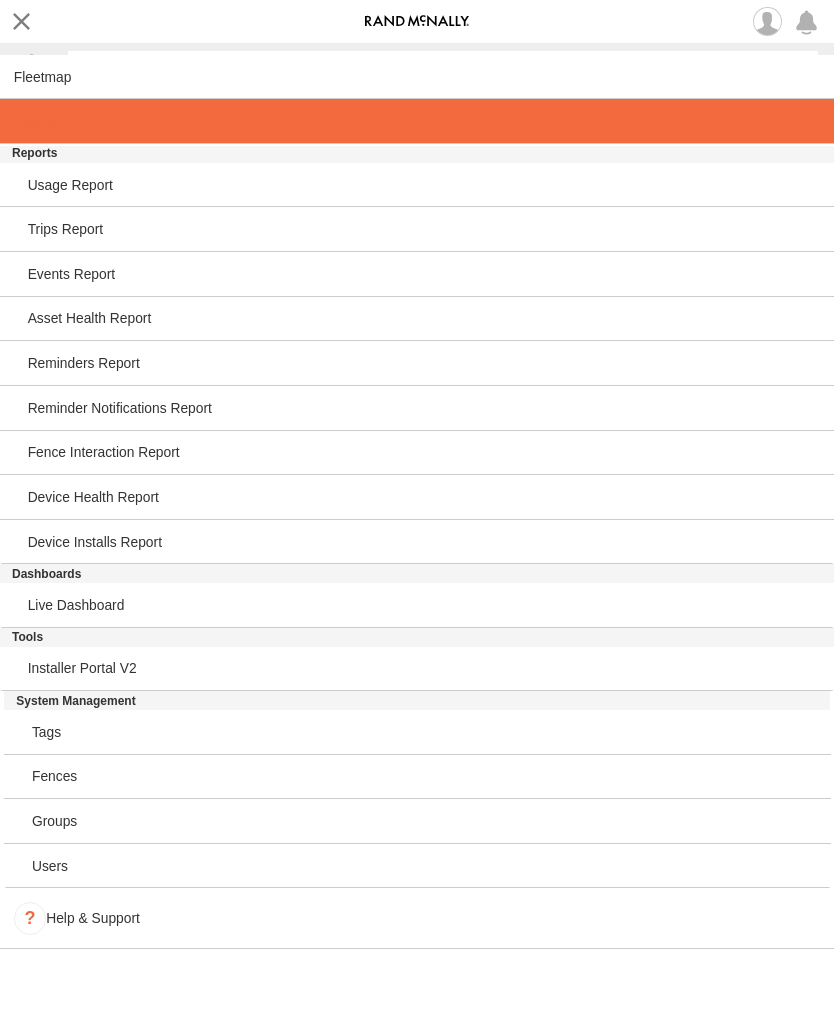 click at bounding box center (34, 121) 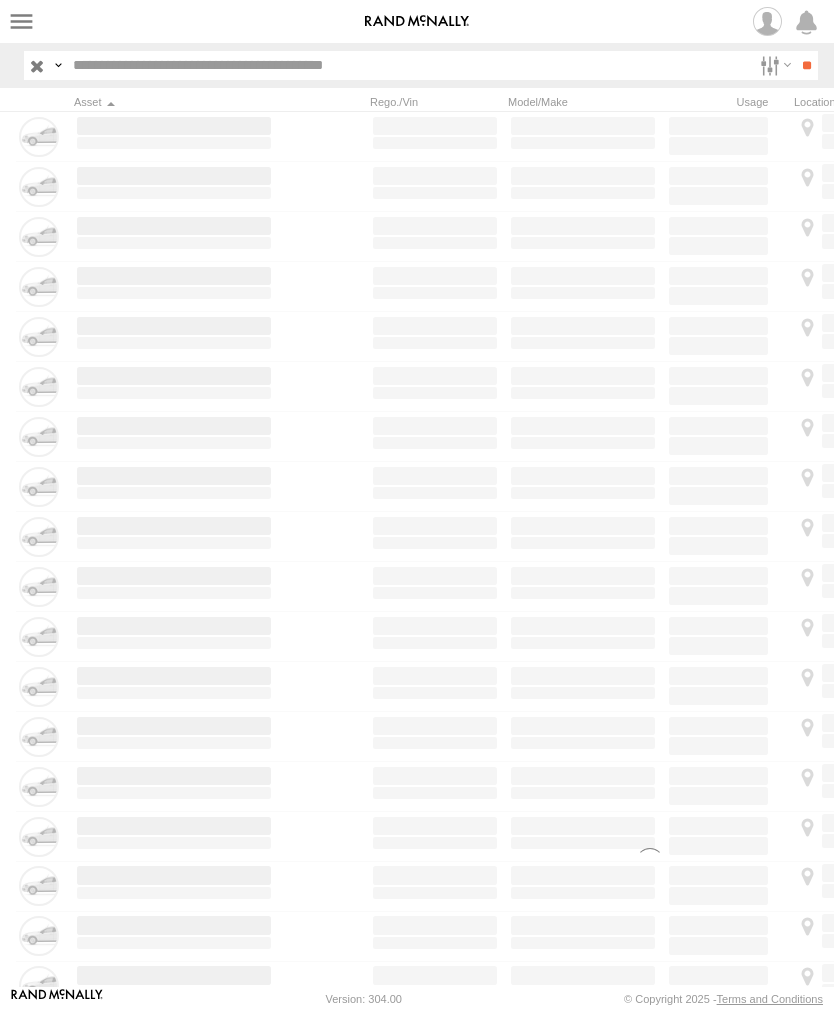 scroll, scrollTop: 0, scrollLeft: 0, axis: both 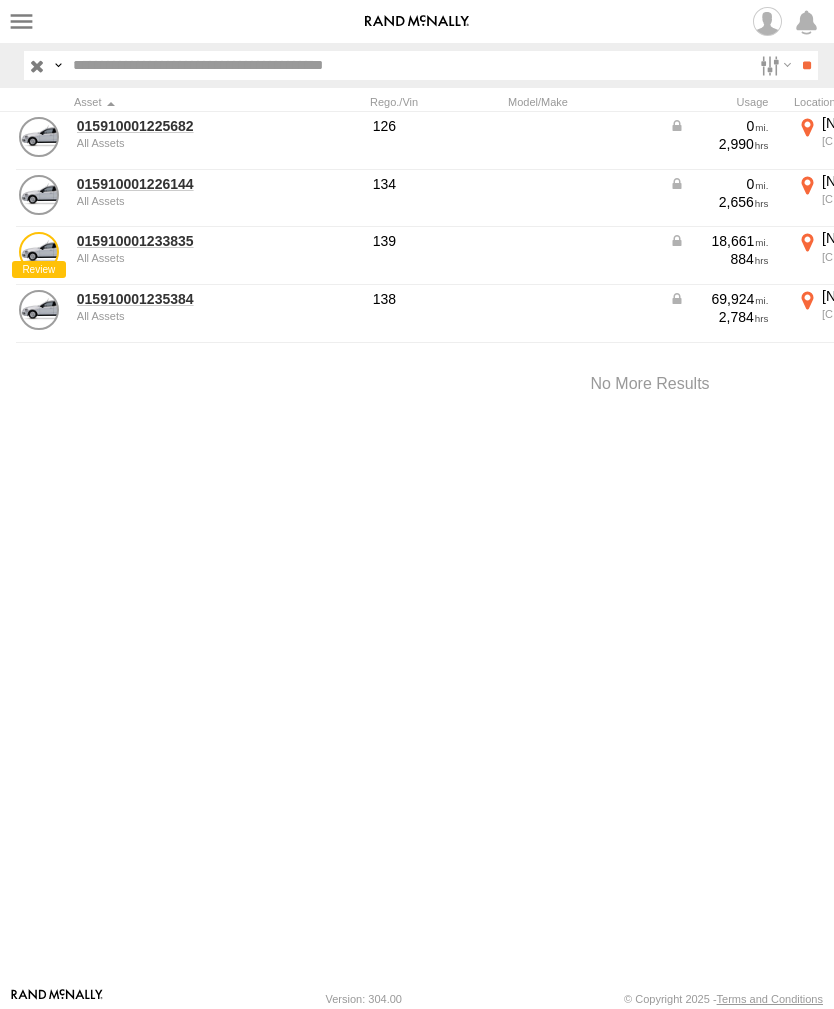 click on "015910001226144" at bounding box center [174, 184] 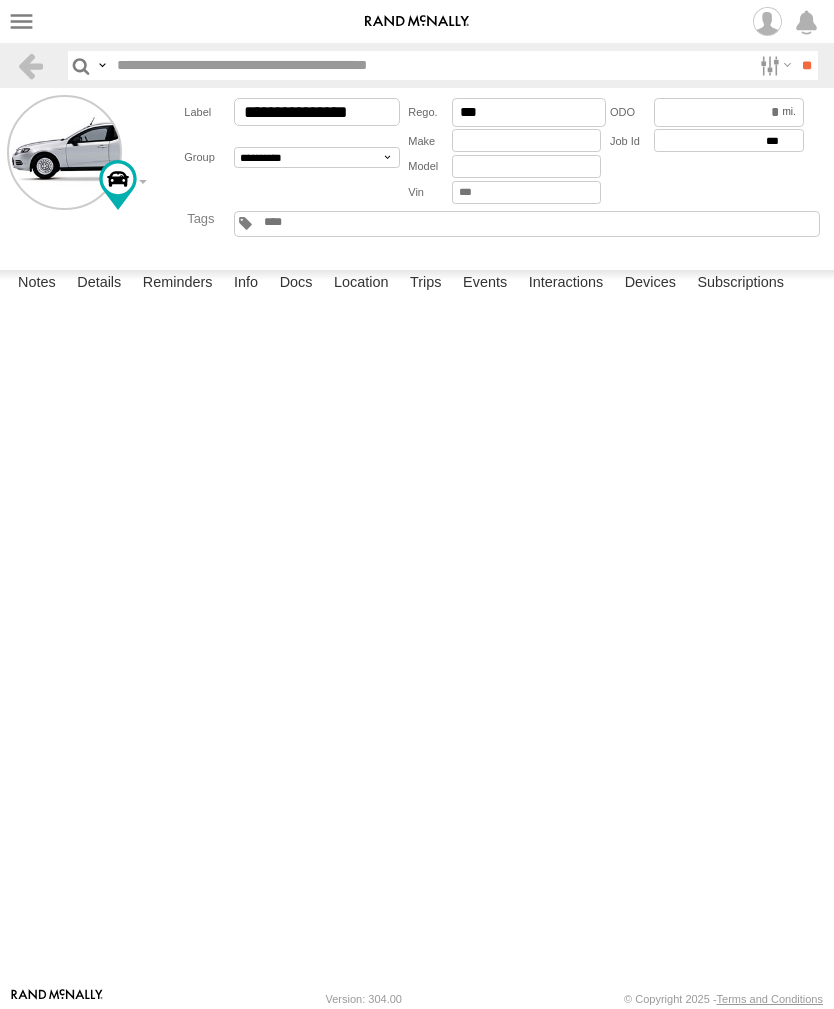 scroll, scrollTop: 0, scrollLeft: 0, axis: both 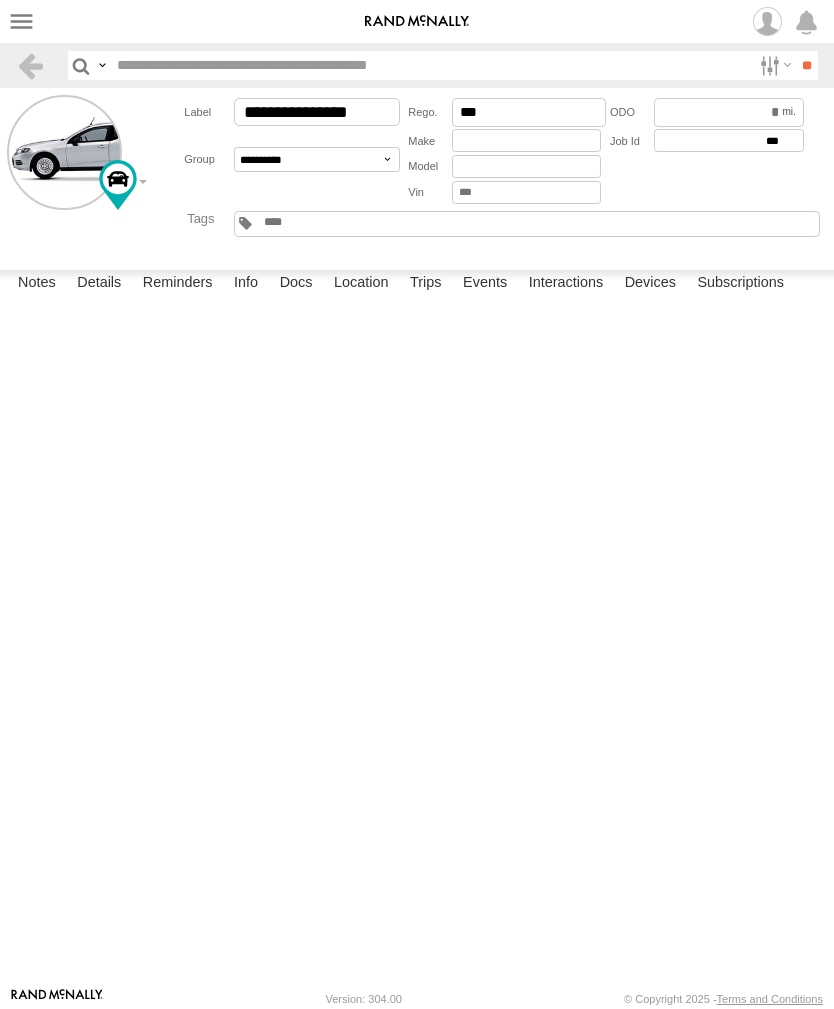 click on "Events" at bounding box center [485, 284] 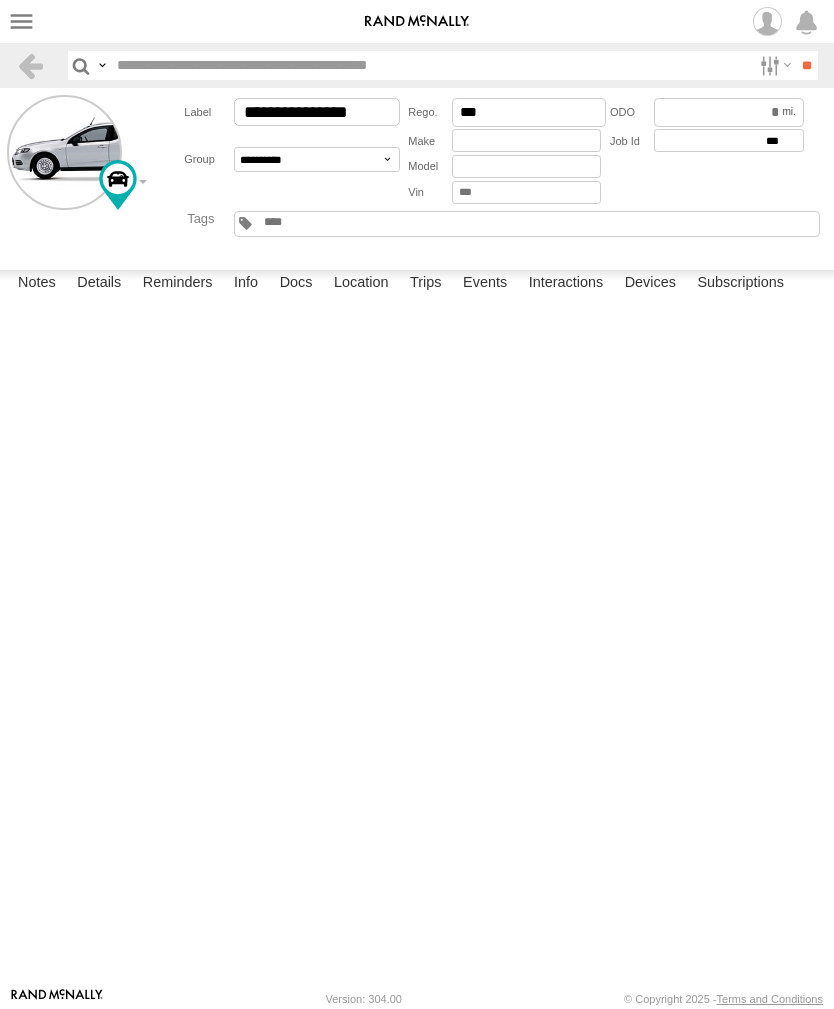 scroll, scrollTop: 30, scrollLeft: 0, axis: vertical 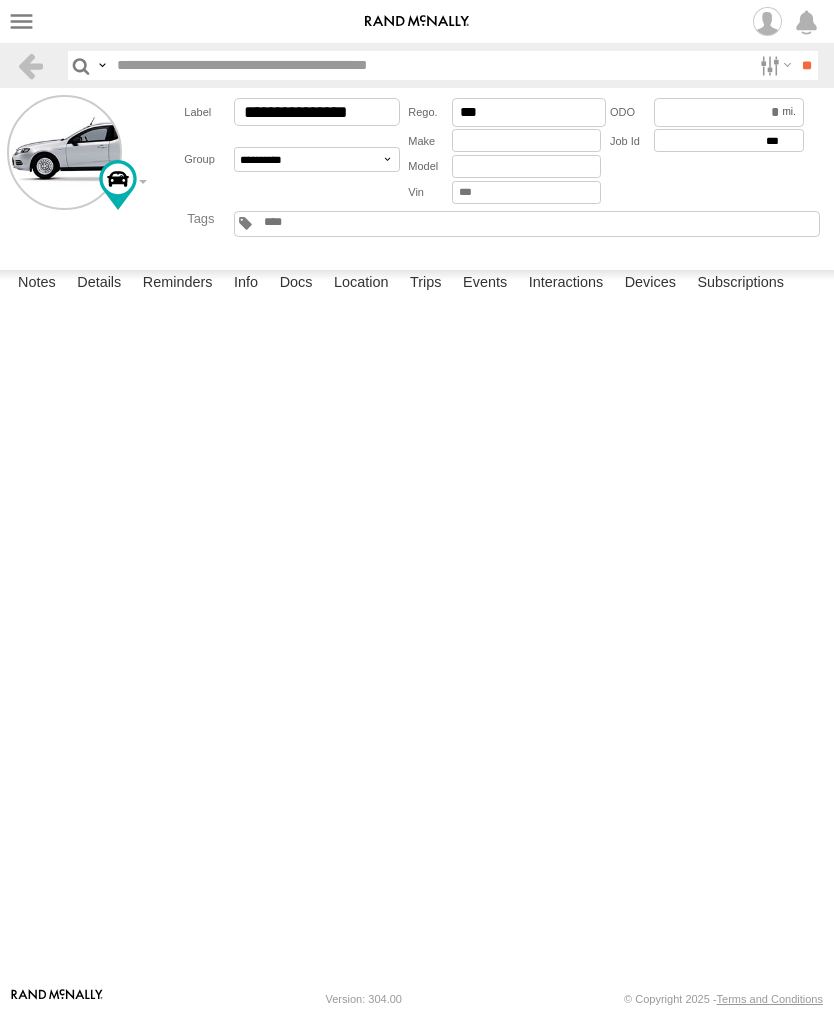 click at bounding box center [21, 21] 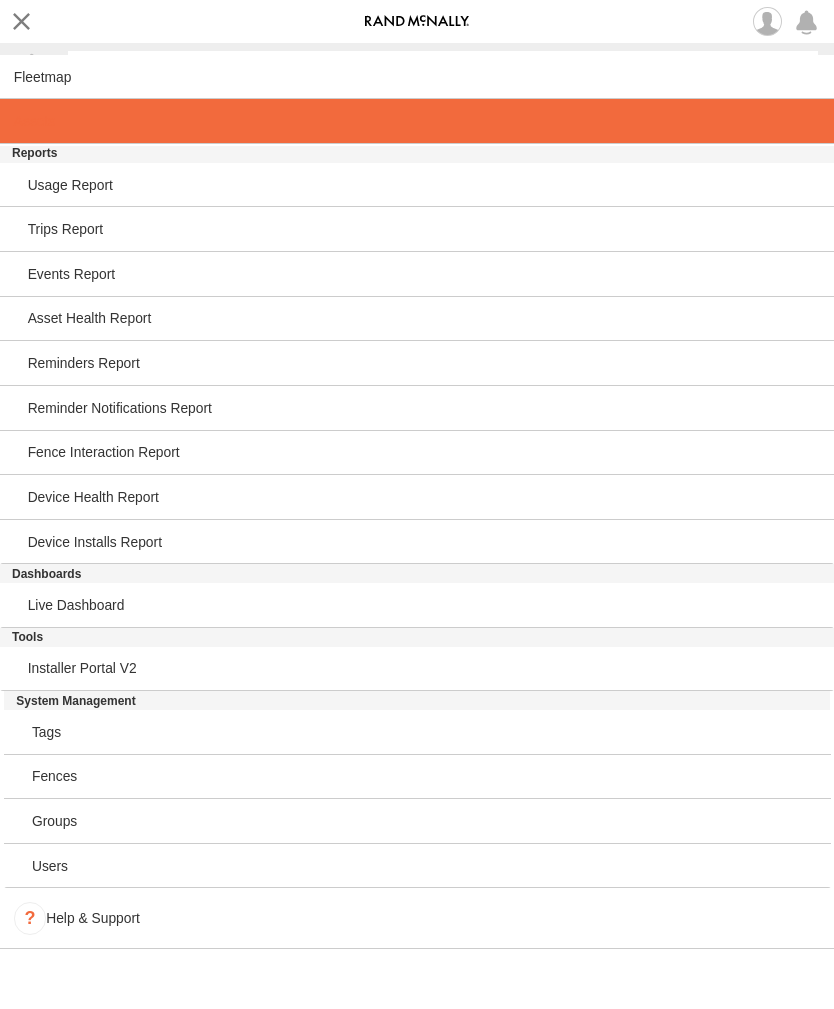 click at bounding box center (34, 121) 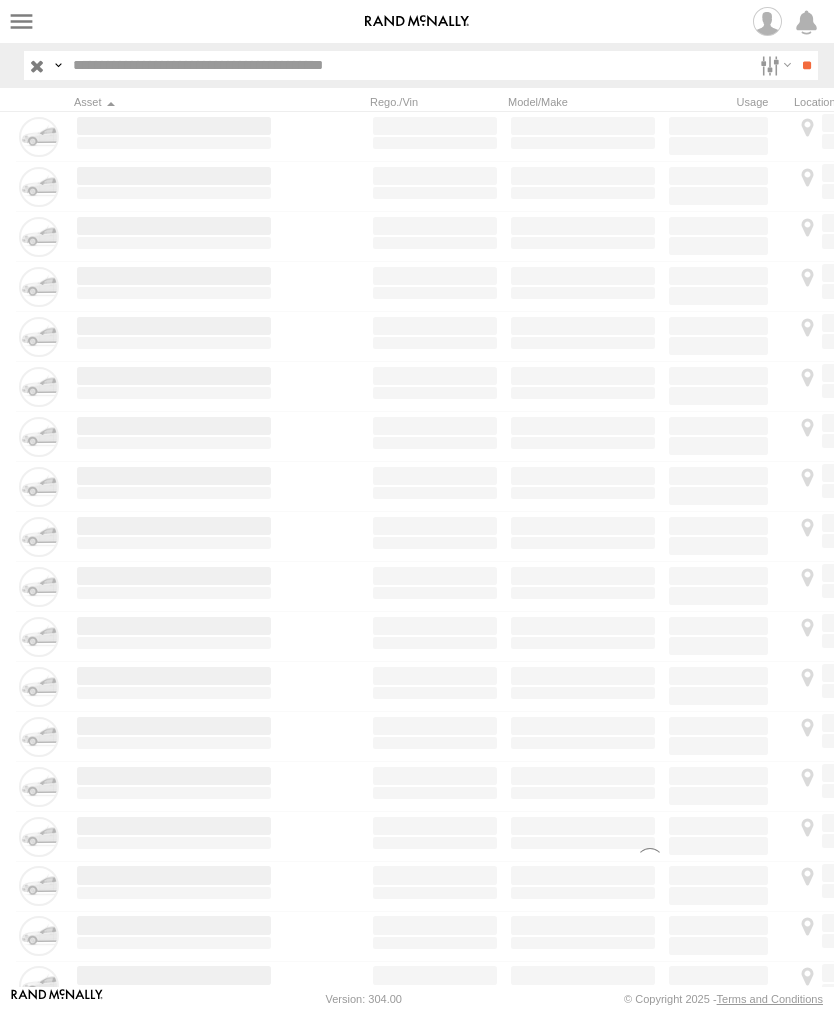 scroll, scrollTop: 0, scrollLeft: 0, axis: both 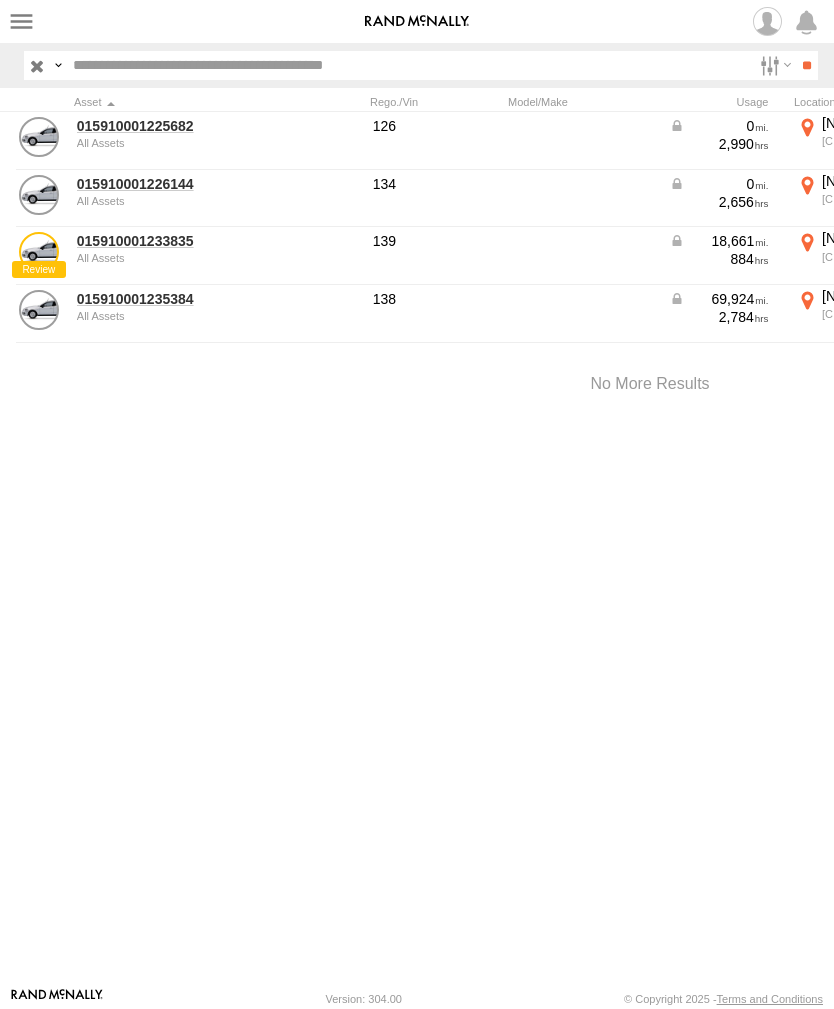 click on "All Assets" at bounding box center [174, 201] 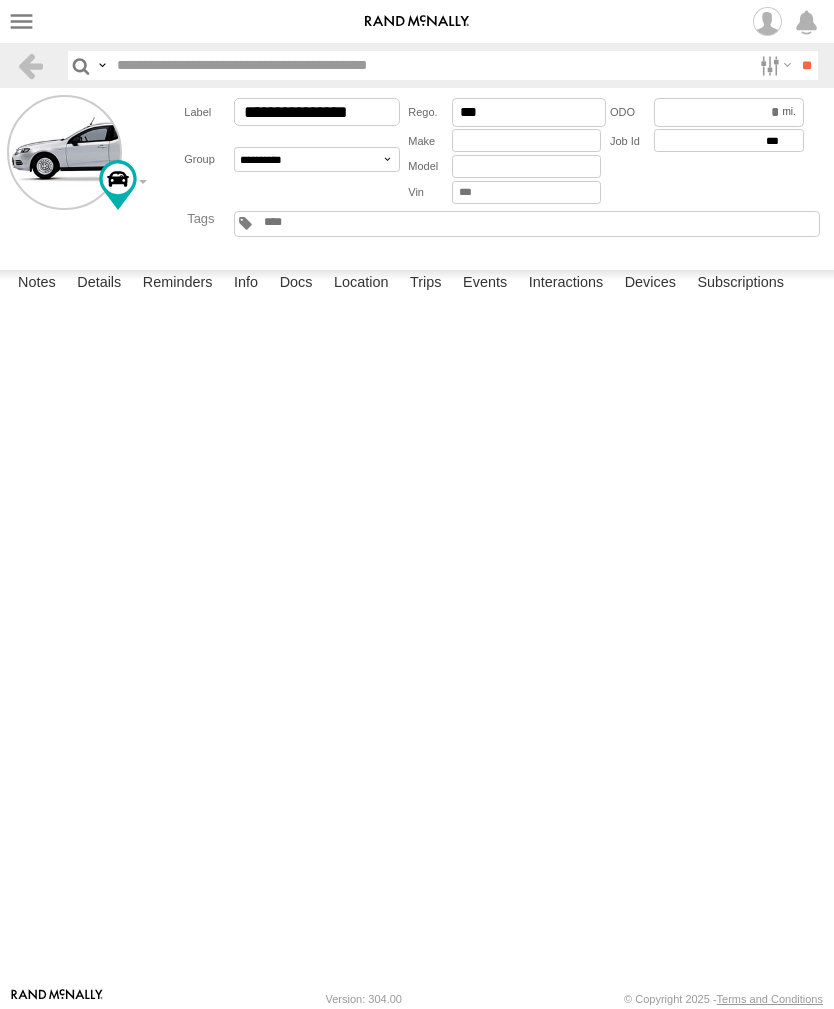 scroll, scrollTop: 0, scrollLeft: 0, axis: both 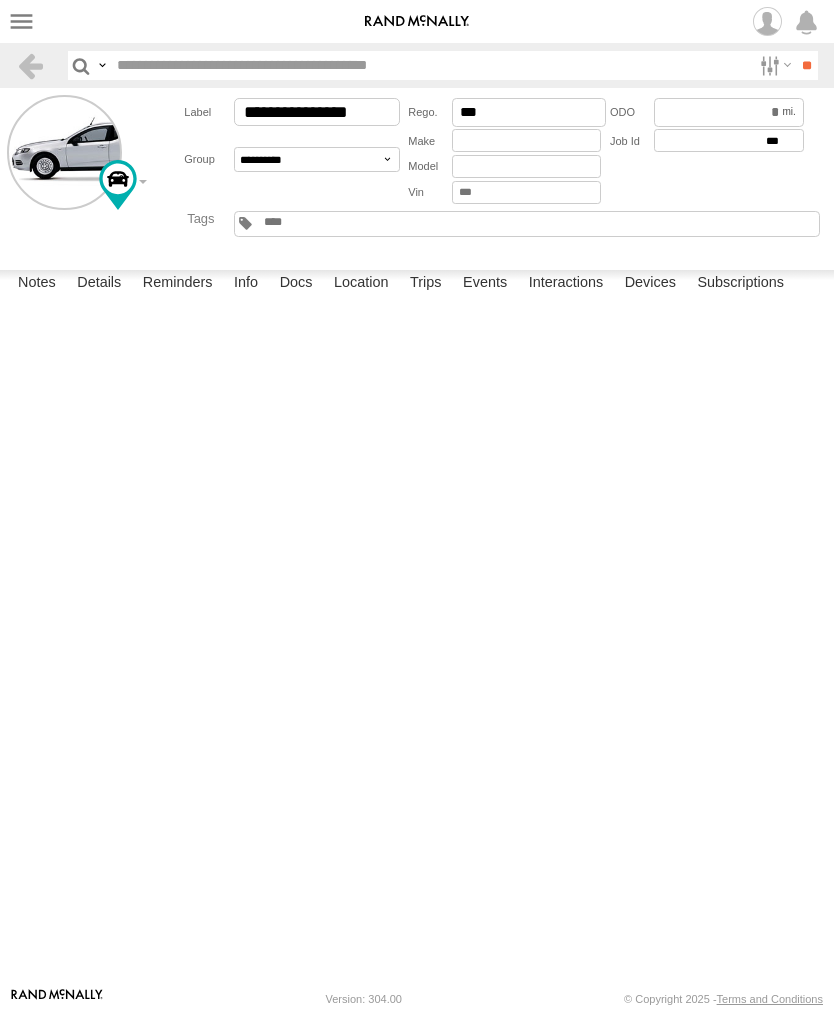 click on "Events" at bounding box center [485, 284] 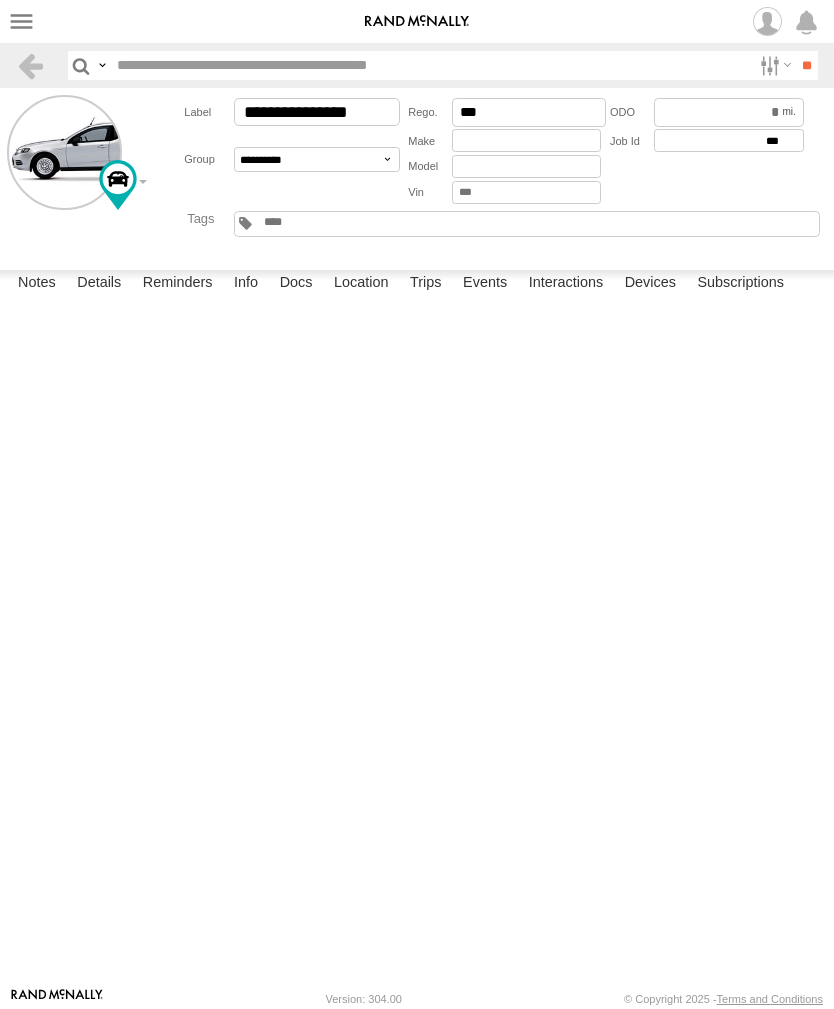 scroll, scrollTop: 1006, scrollLeft: 0, axis: vertical 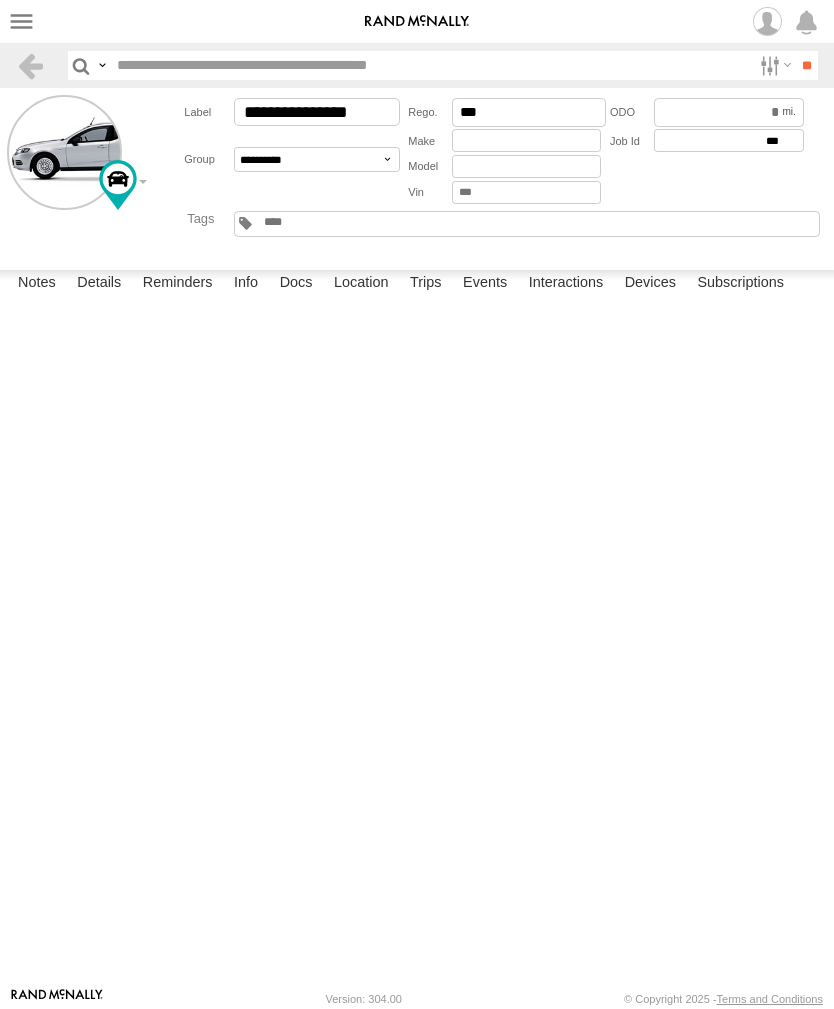 click at bounding box center (21, 21) 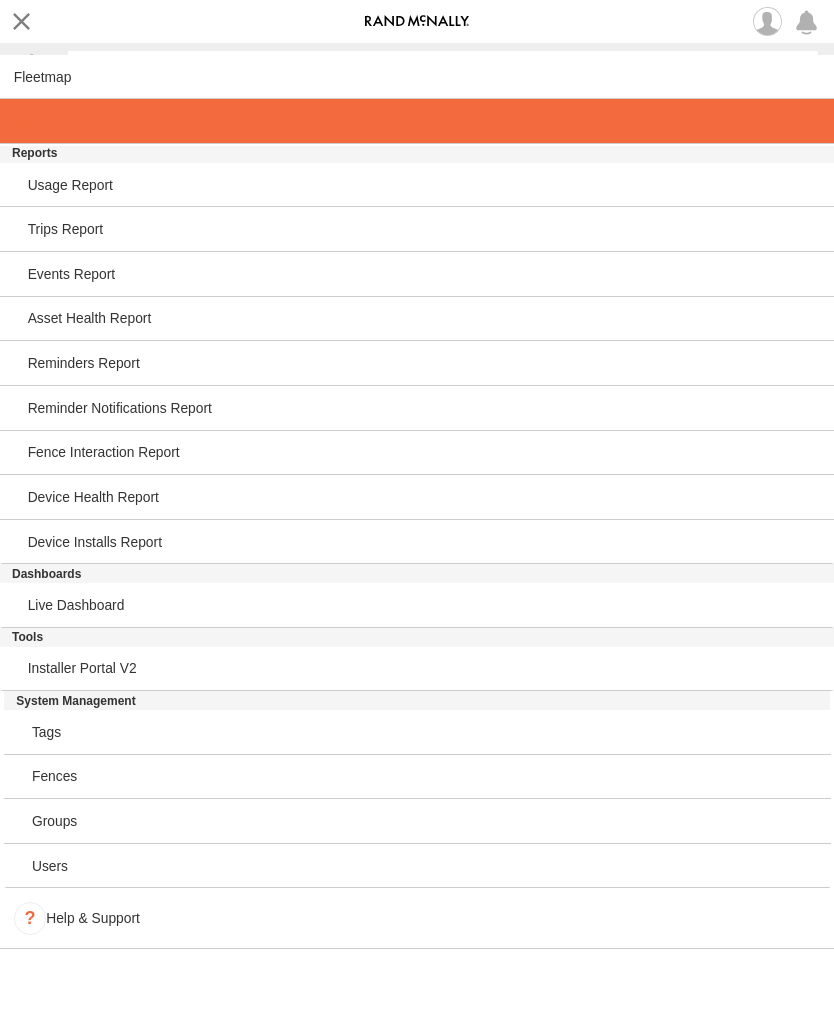 click at bounding box center (34, 121) 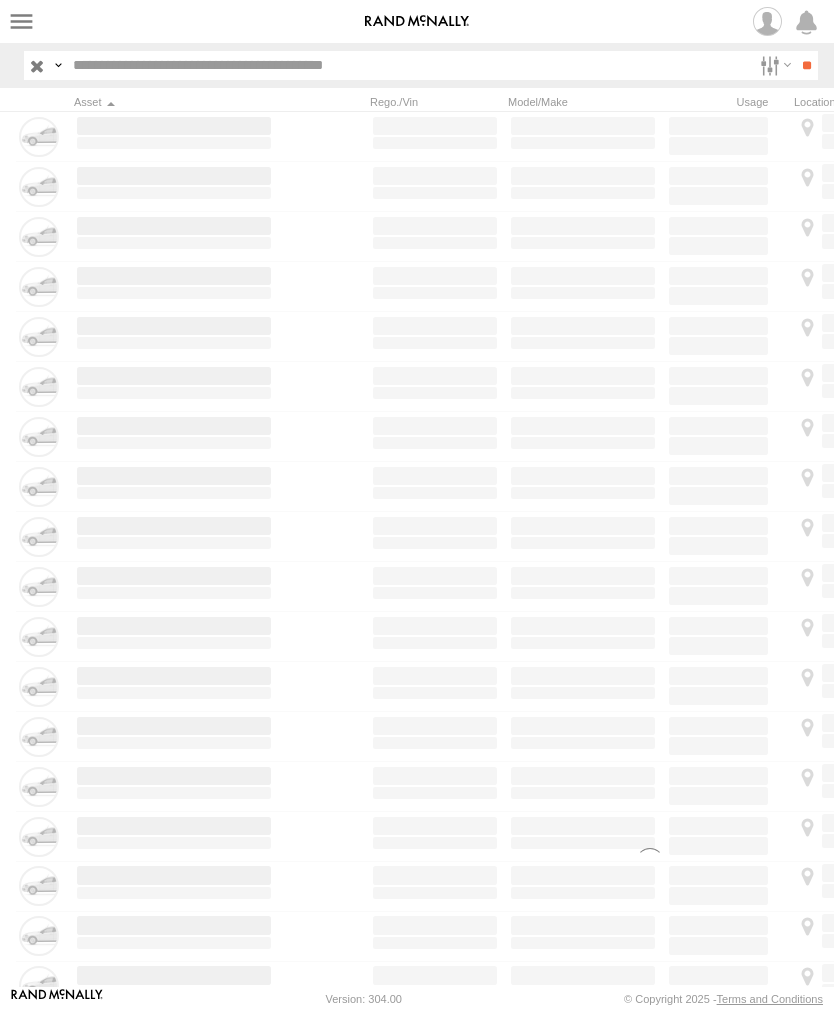 scroll, scrollTop: 0, scrollLeft: 0, axis: both 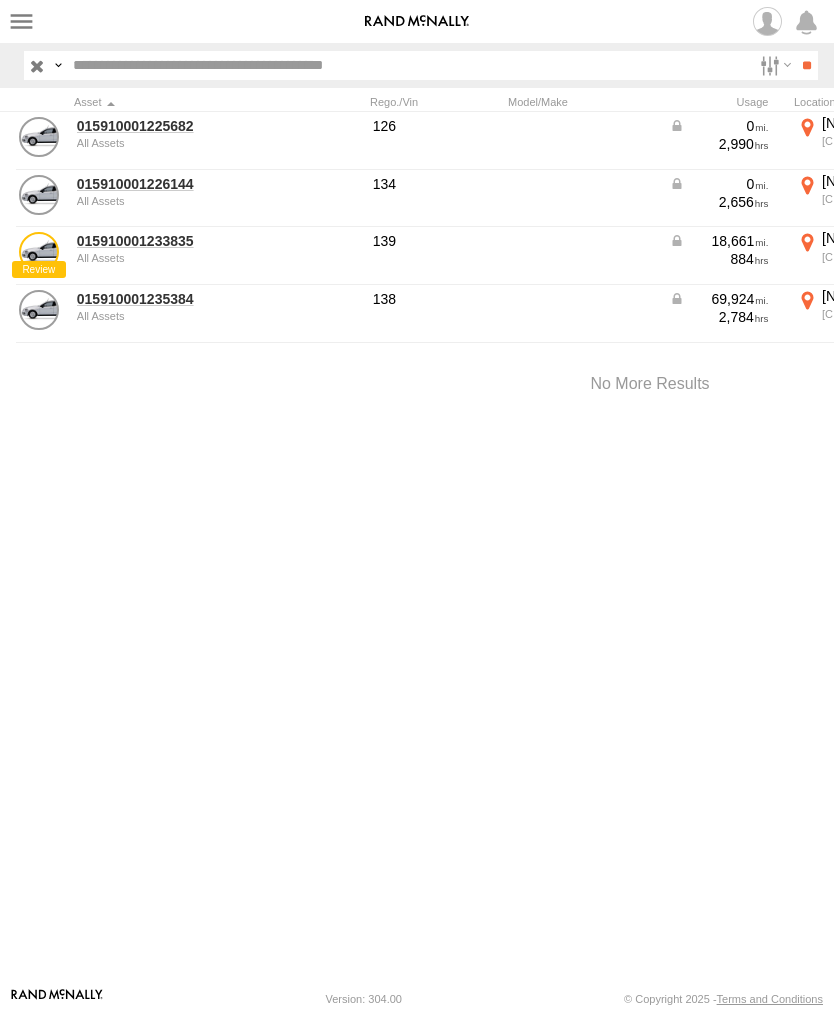 click on "All Assets" at bounding box center [174, 316] 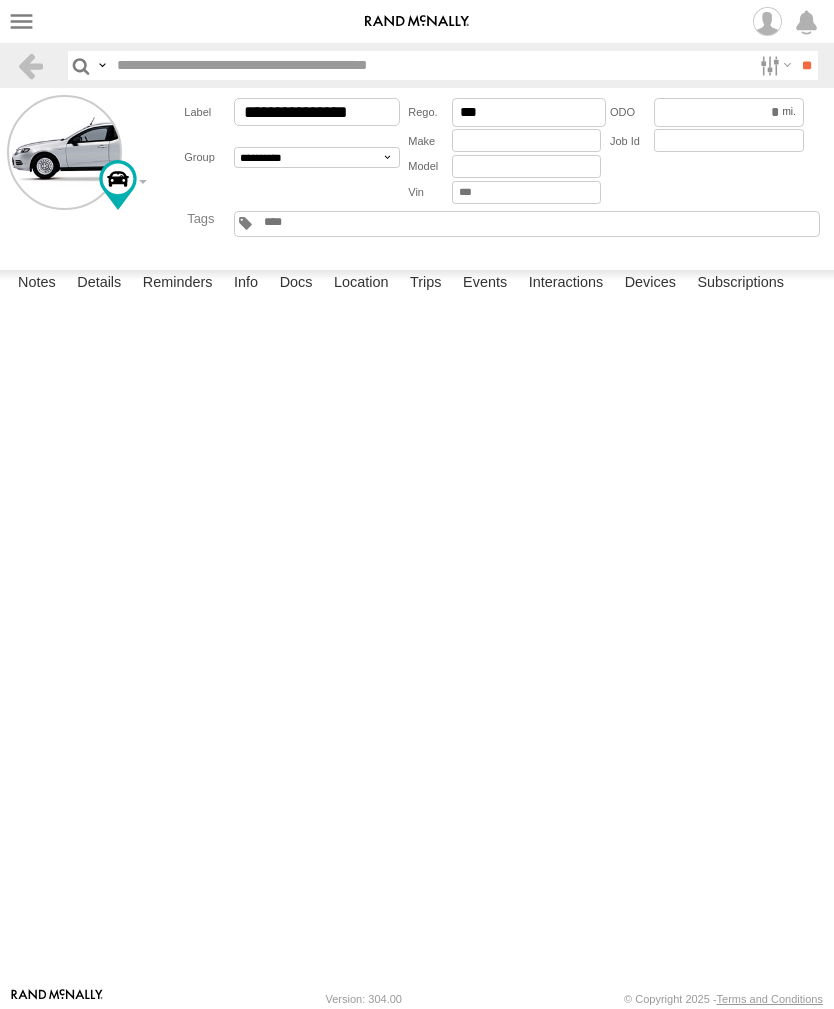 scroll, scrollTop: 0, scrollLeft: 0, axis: both 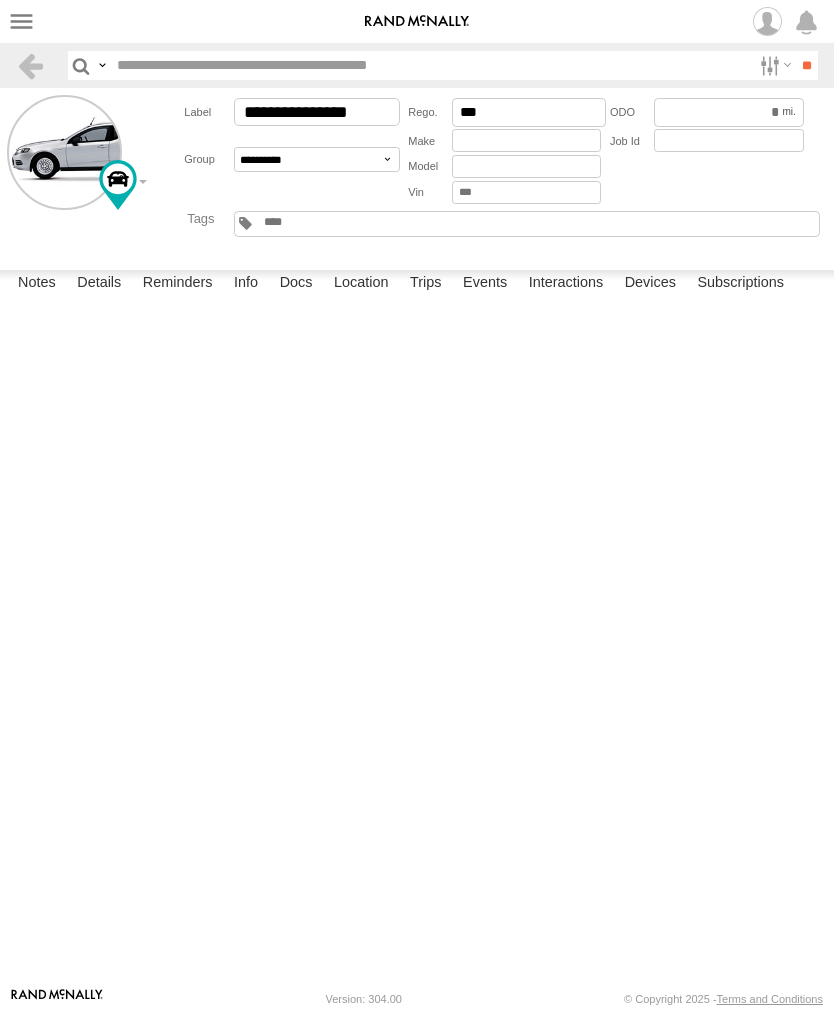 click on "Events" at bounding box center (485, 284) 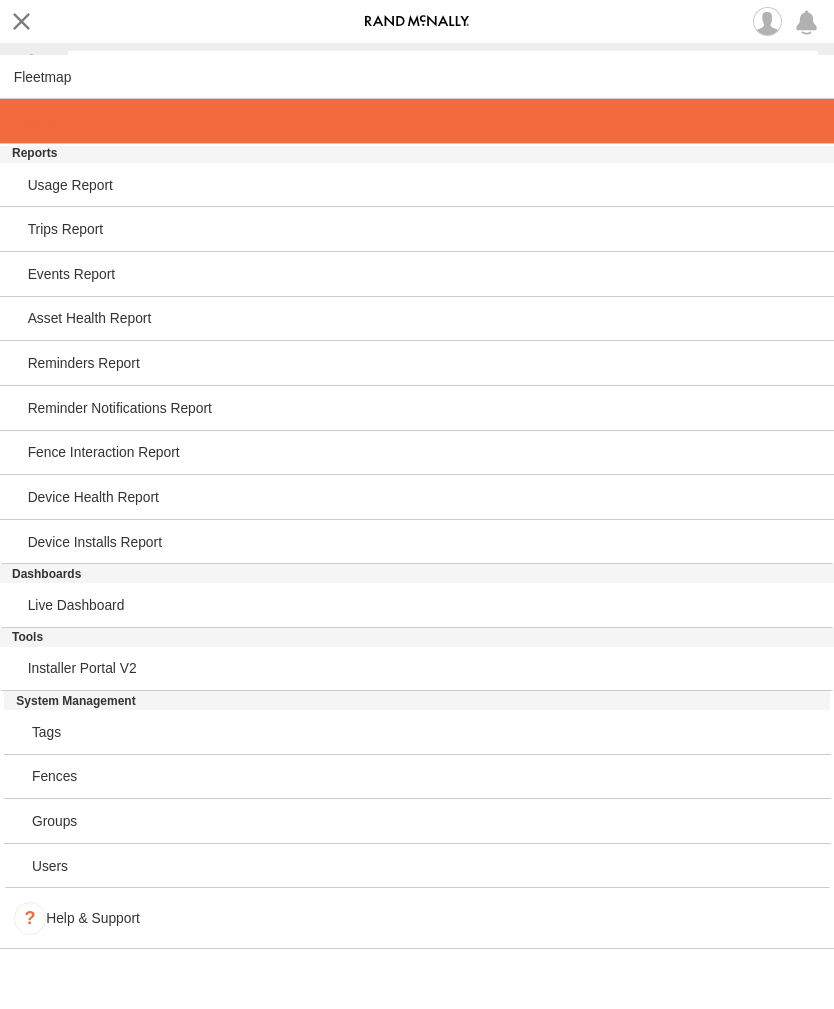 click at bounding box center [34, 121] 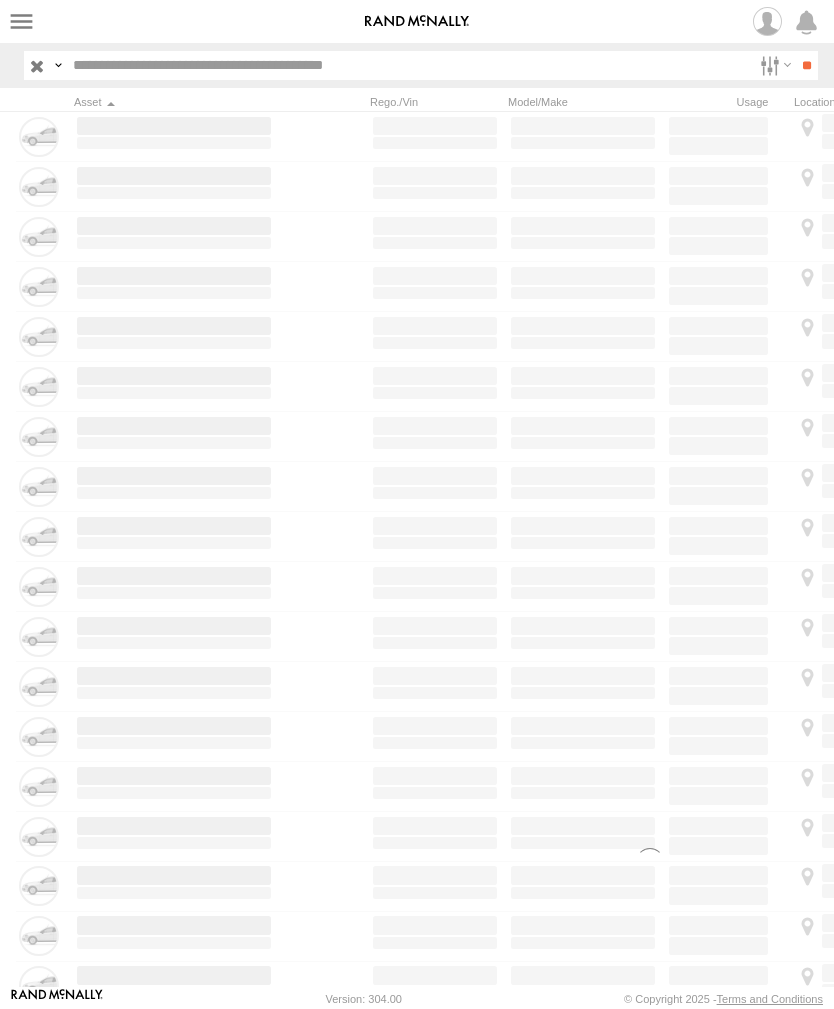 scroll, scrollTop: 0, scrollLeft: 0, axis: both 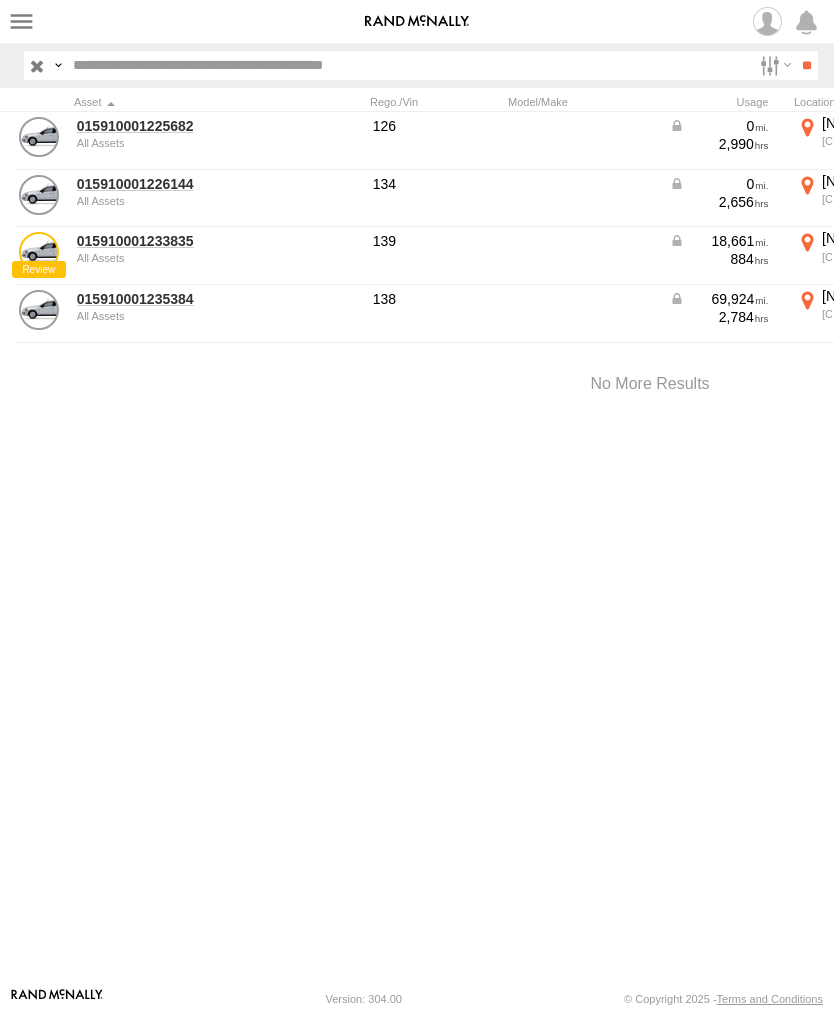 click on "015910001235384" at bounding box center (174, 299) 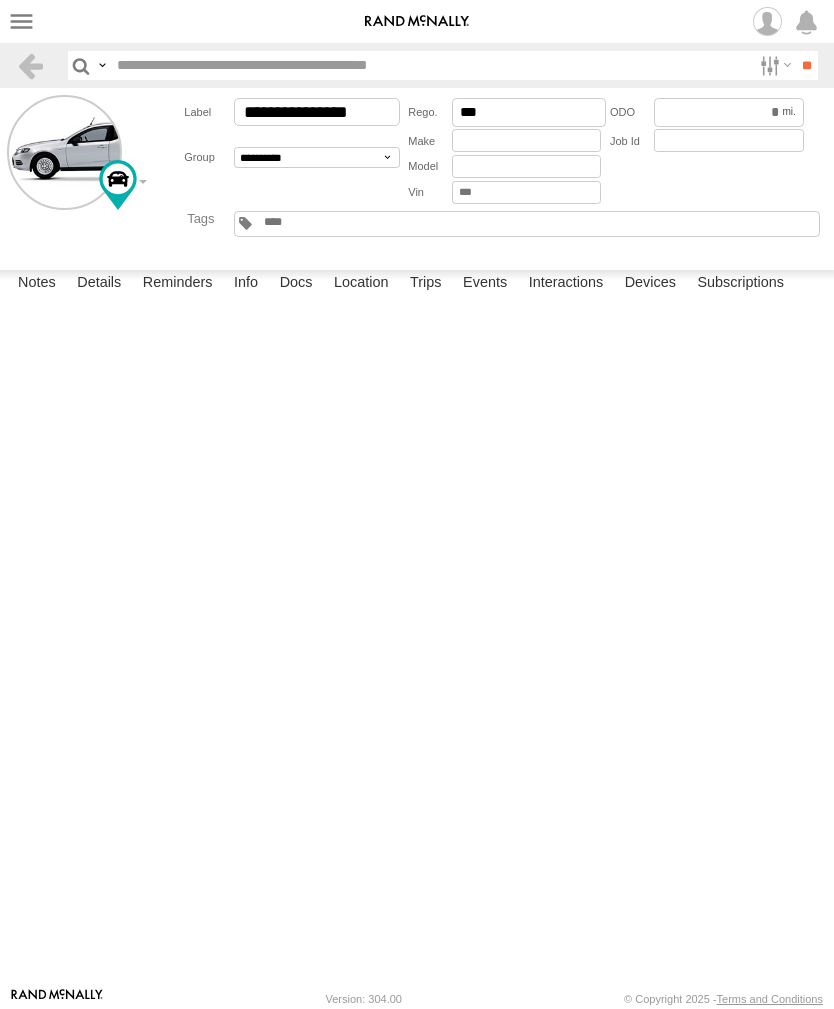 scroll, scrollTop: 0, scrollLeft: 0, axis: both 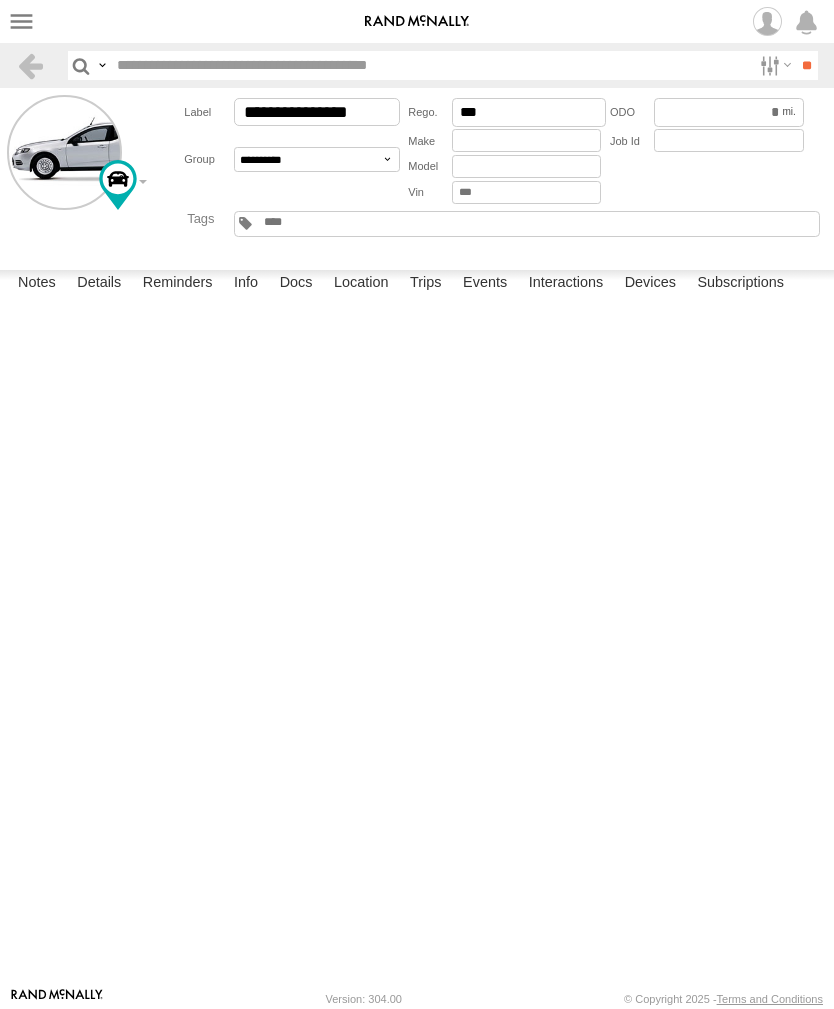 click on "Events" at bounding box center [485, 284] 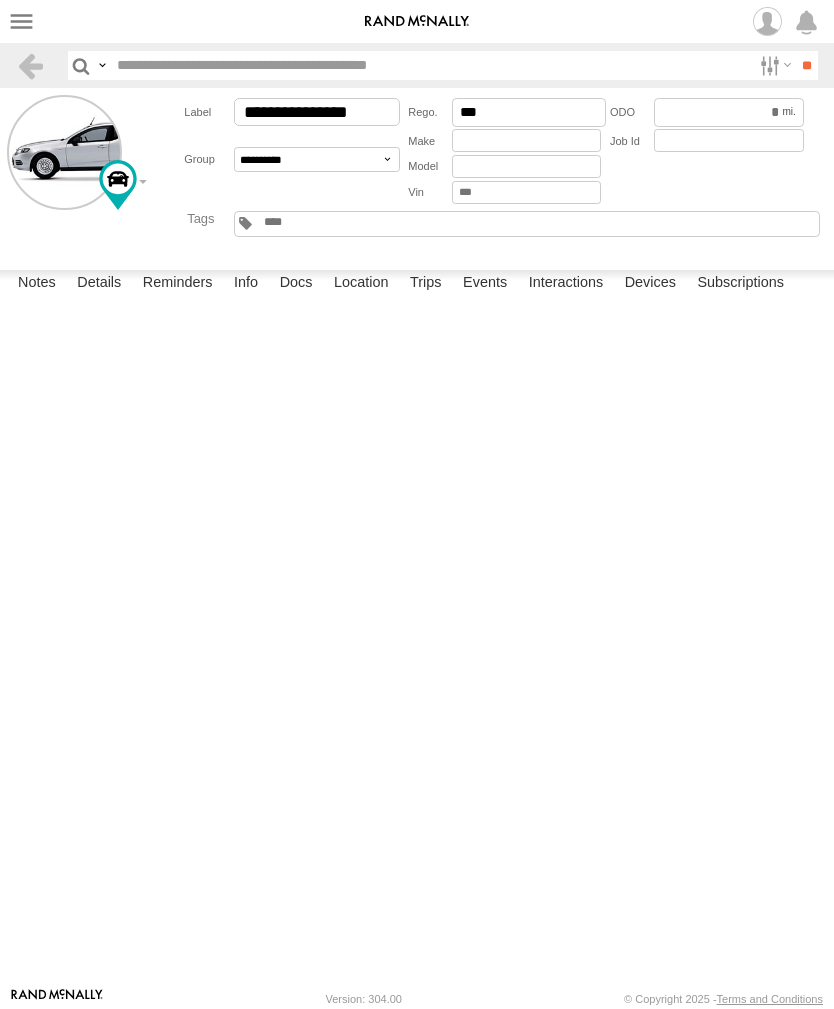 scroll, scrollTop: 0, scrollLeft: 0, axis: both 